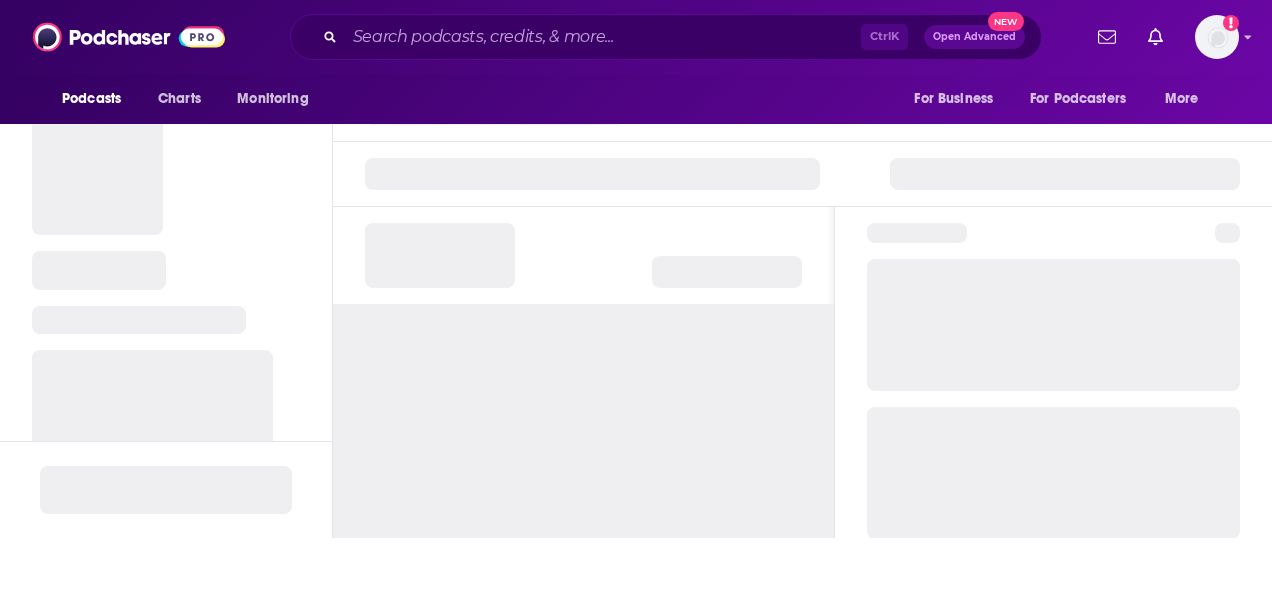 scroll, scrollTop: 0, scrollLeft: 0, axis: both 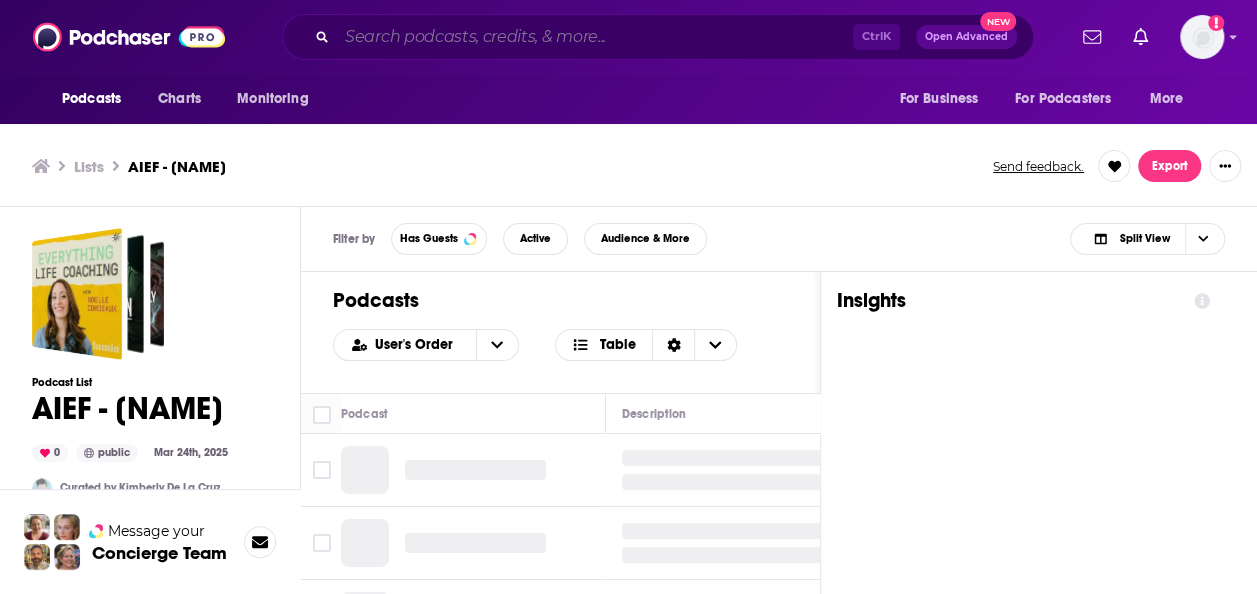 click at bounding box center [595, 37] 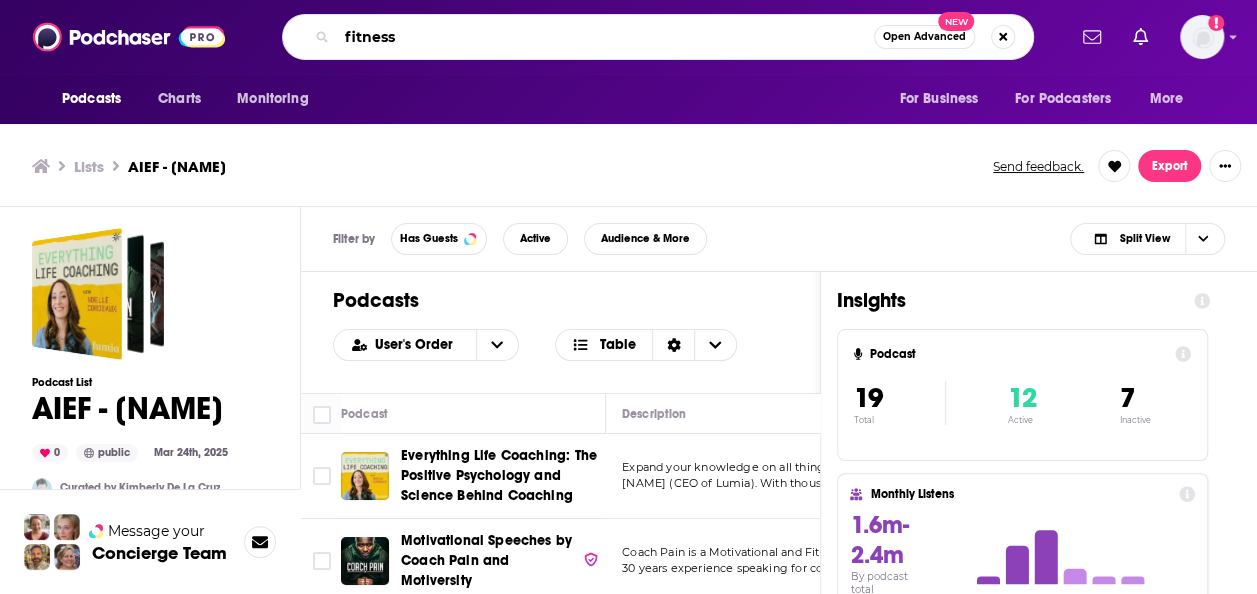 type on "fitness" 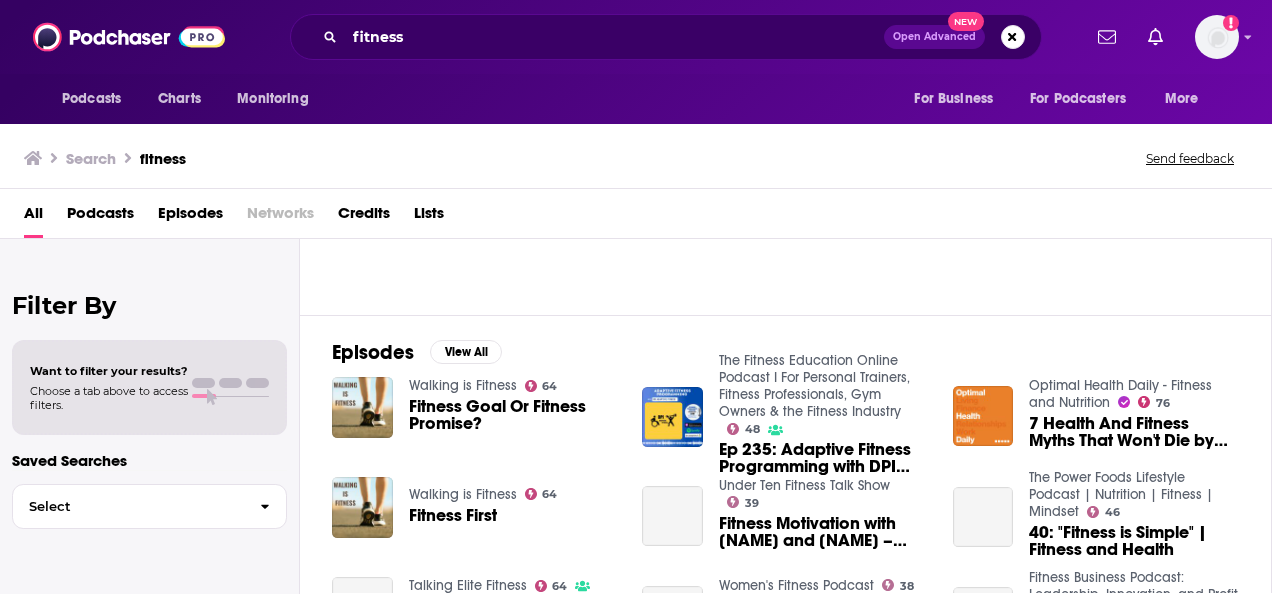 scroll, scrollTop: 219, scrollLeft: 0, axis: vertical 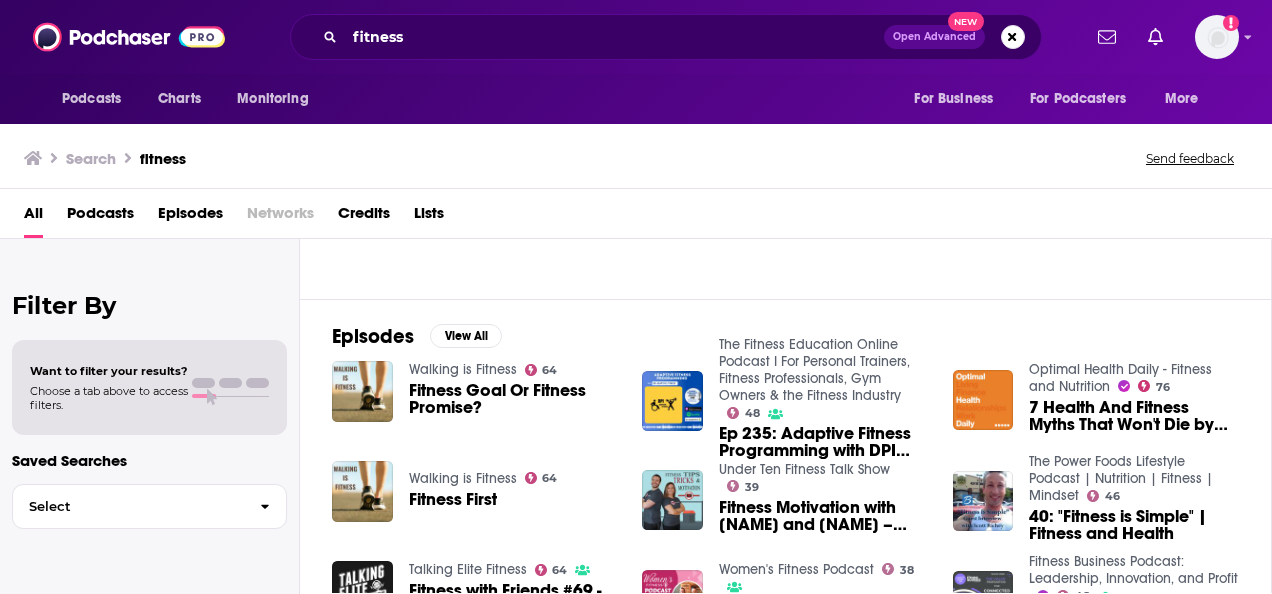 click on "Choose a tab above to access filters." at bounding box center [109, 398] 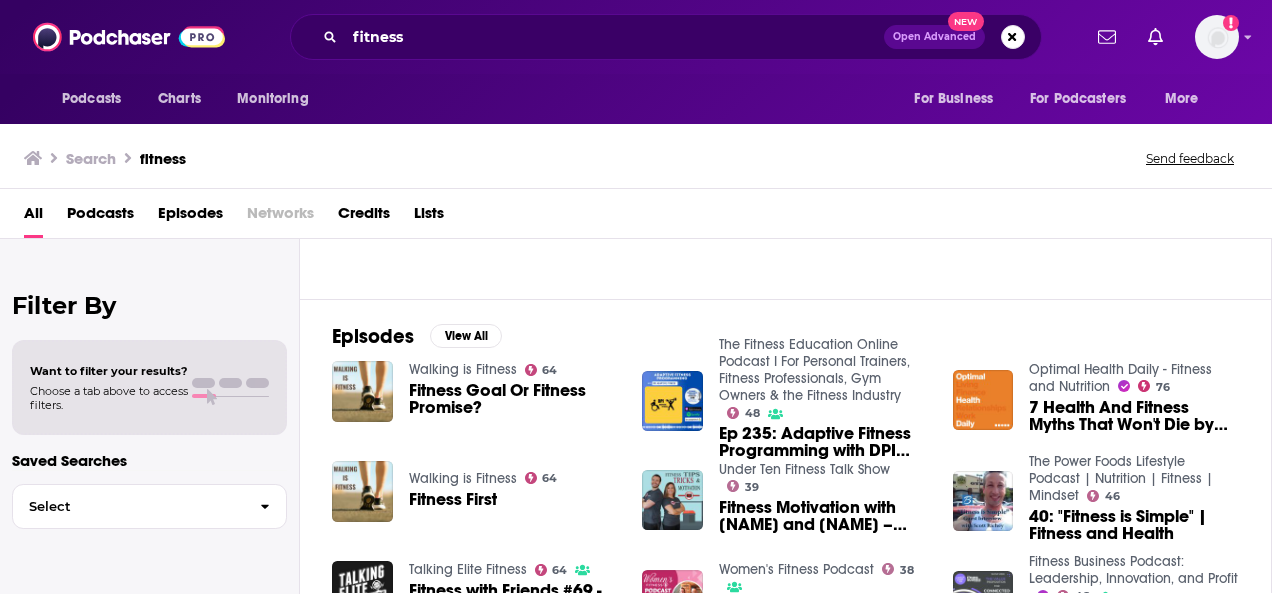 click on "Podcasts" at bounding box center [100, 217] 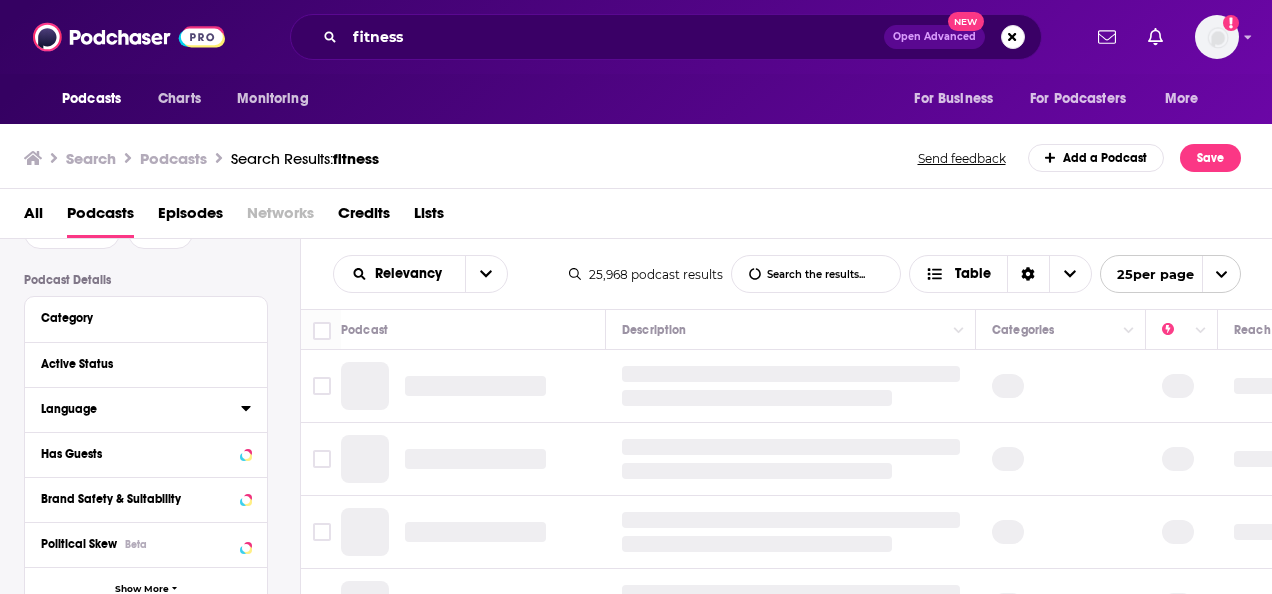 scroll, scrollTop: 121, scrollLeft: 0, axis: vertical 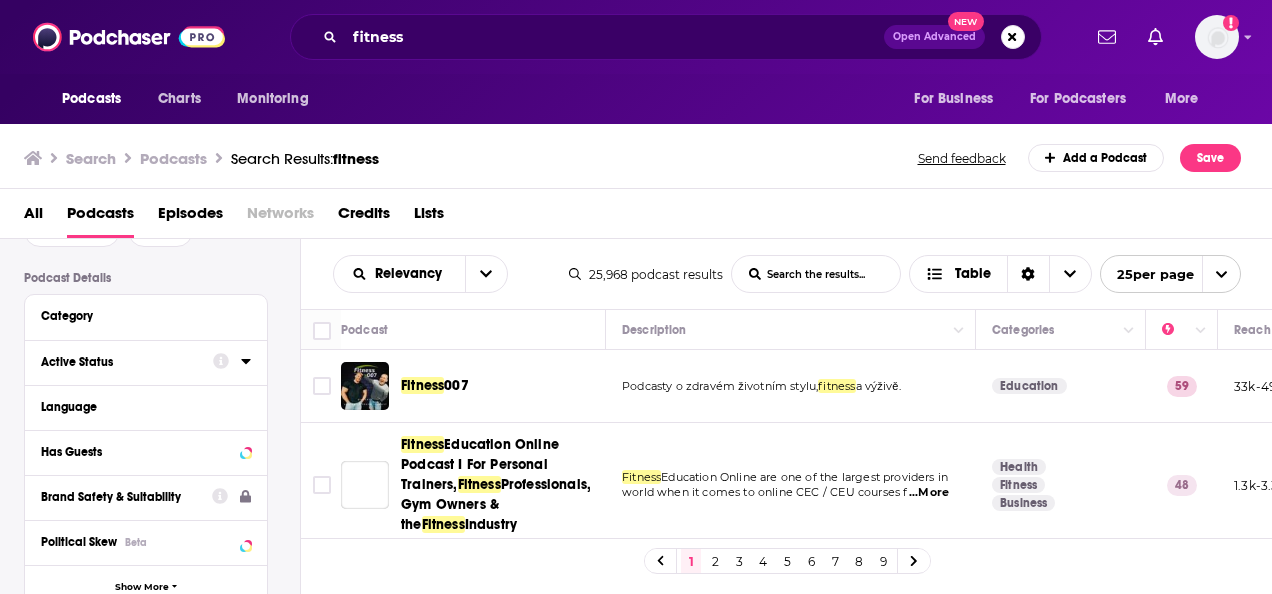 click at bounding box center [232, 361] 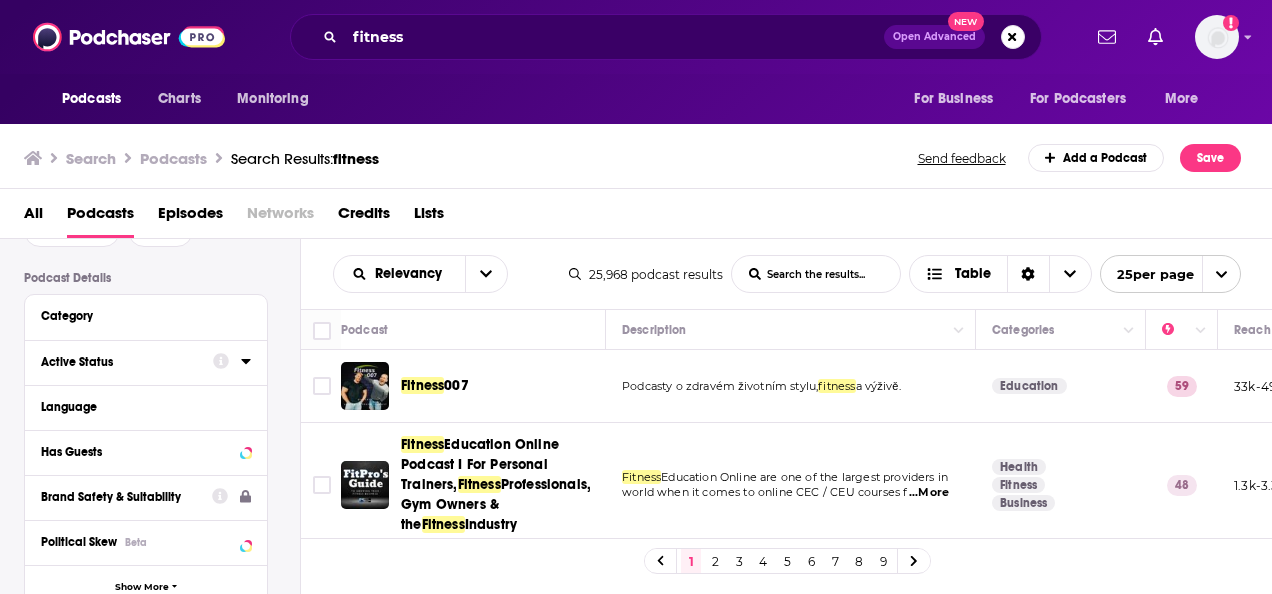 click 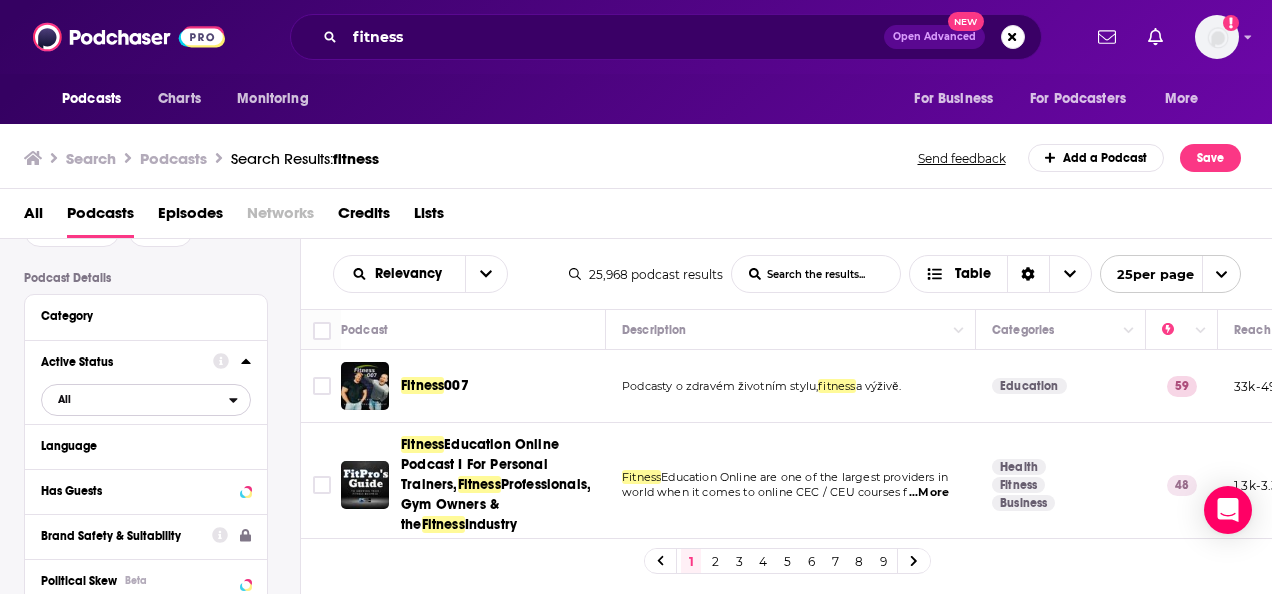 click on "All" at bounding box center [135, 399] 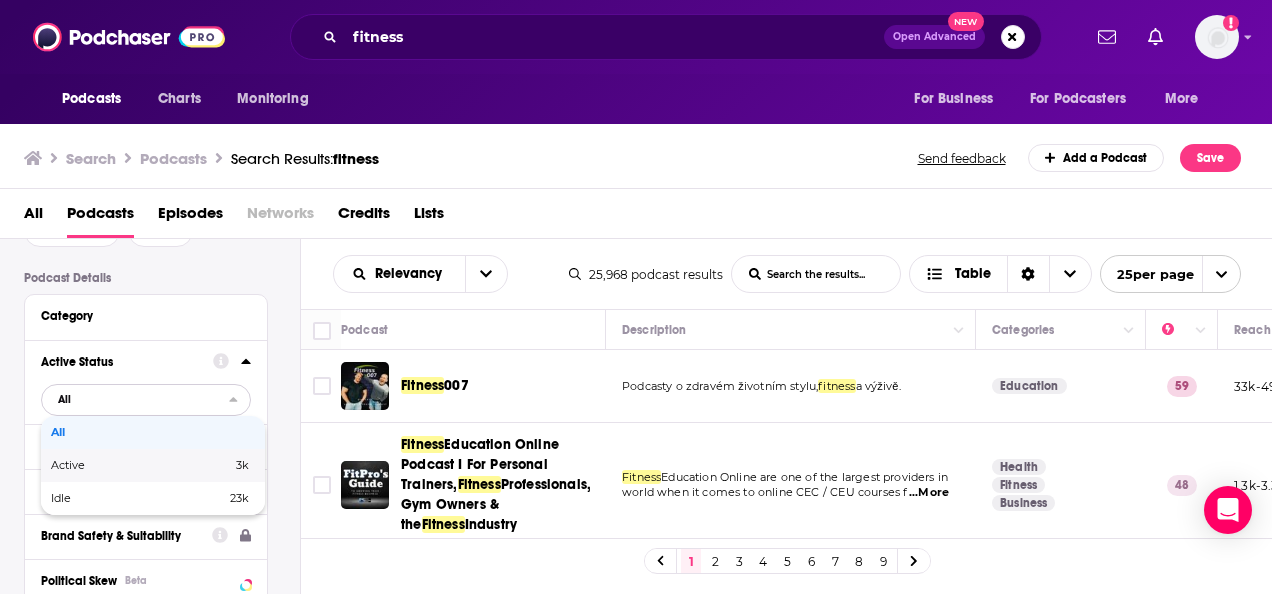 click on "Active 3k" at bounding box center (153, 465) 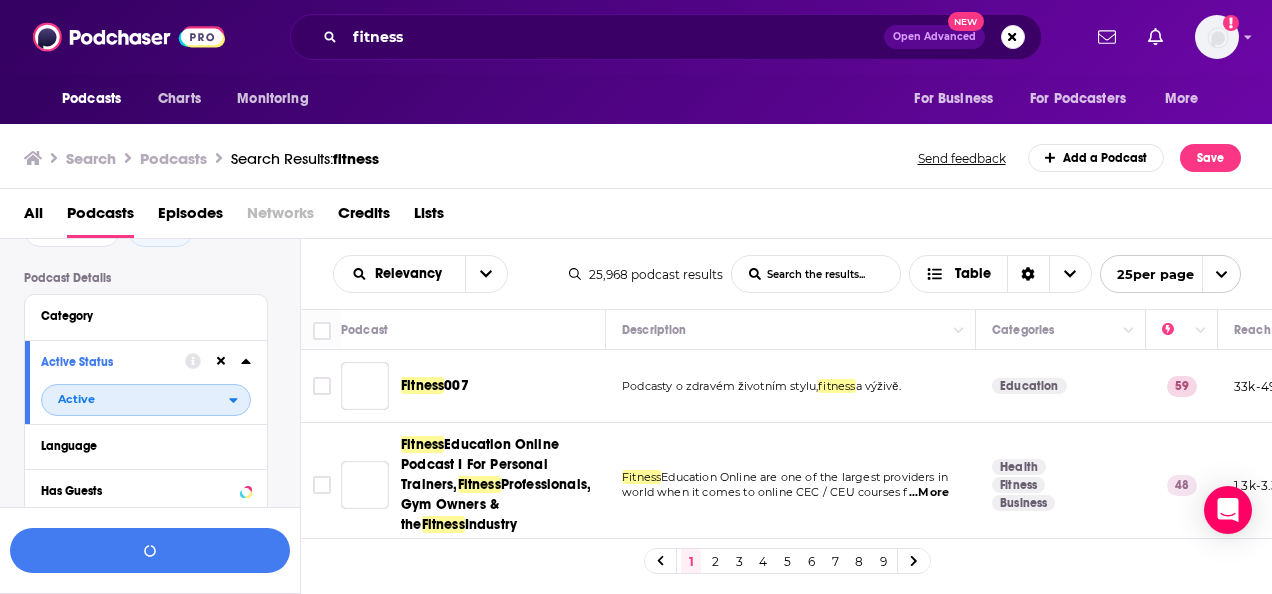scroll, scrollTop: 170, scrollLeft: 0, axis: vertical 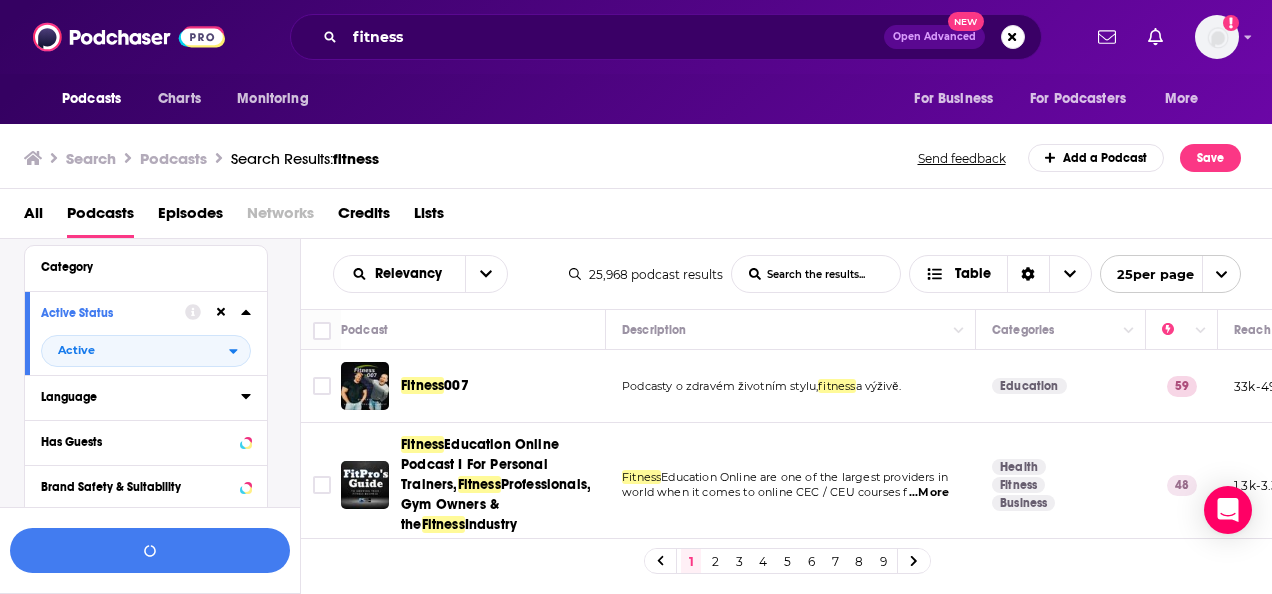 click on "Language" at bounding box center (141, 396) 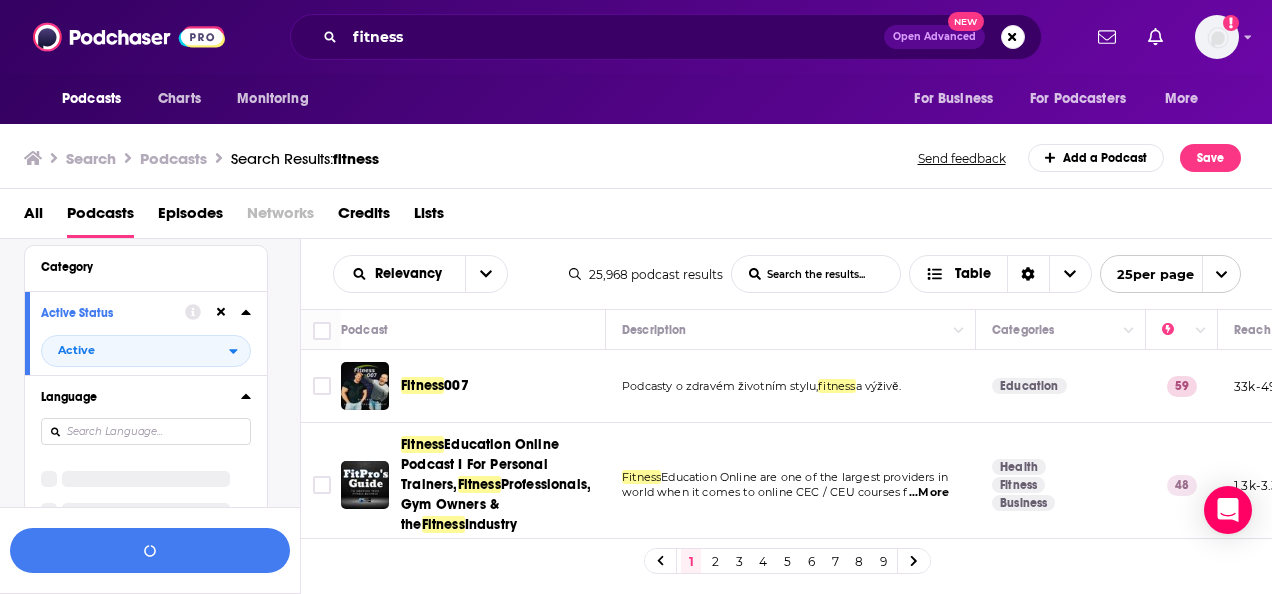 click at bounding box center [146, 431] 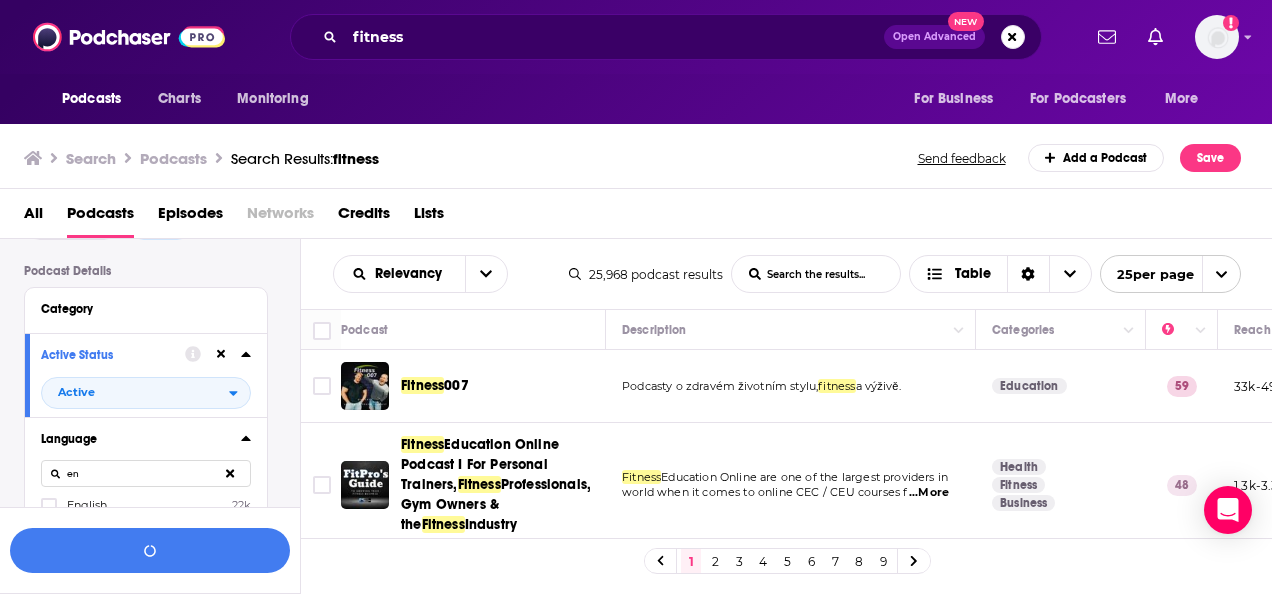 scroll, scrollTop: 224, scrollLeft: 0, axis: vertical 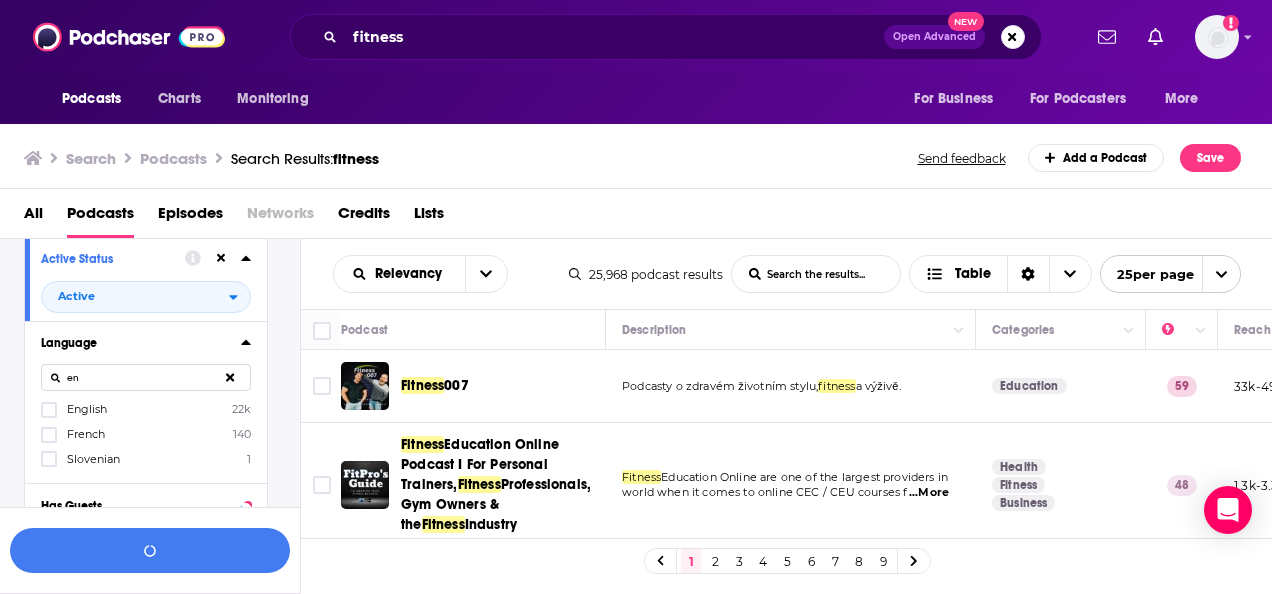 type on "en" 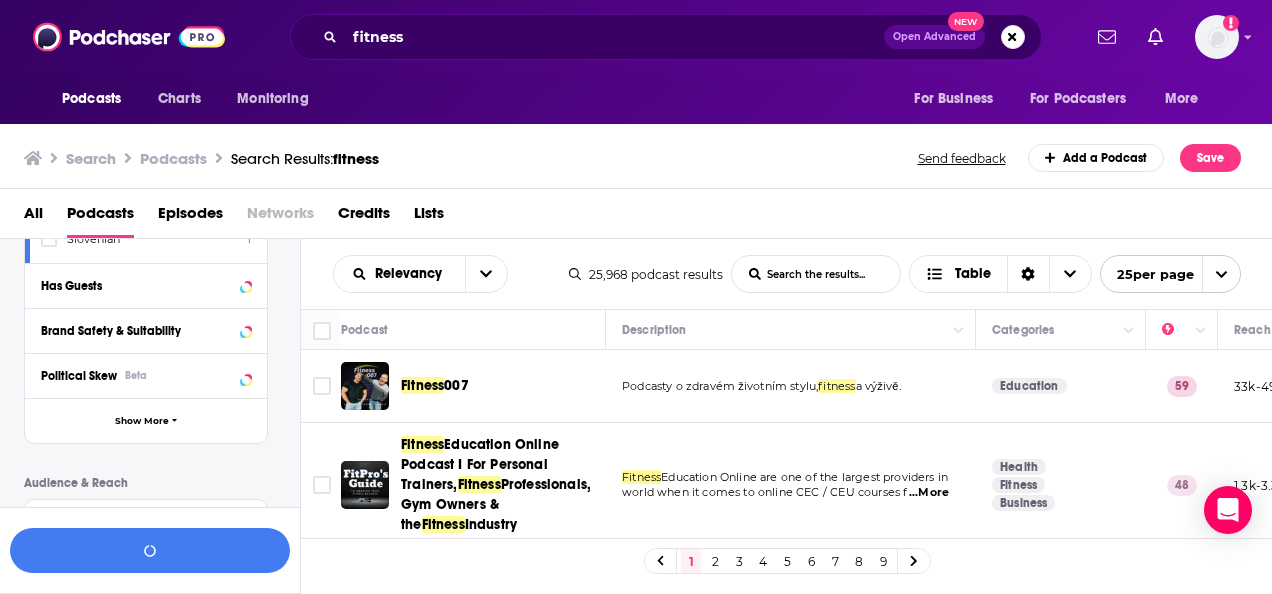 scroll, scrollTop: 448, scrollLeft: 0, axis: vertical 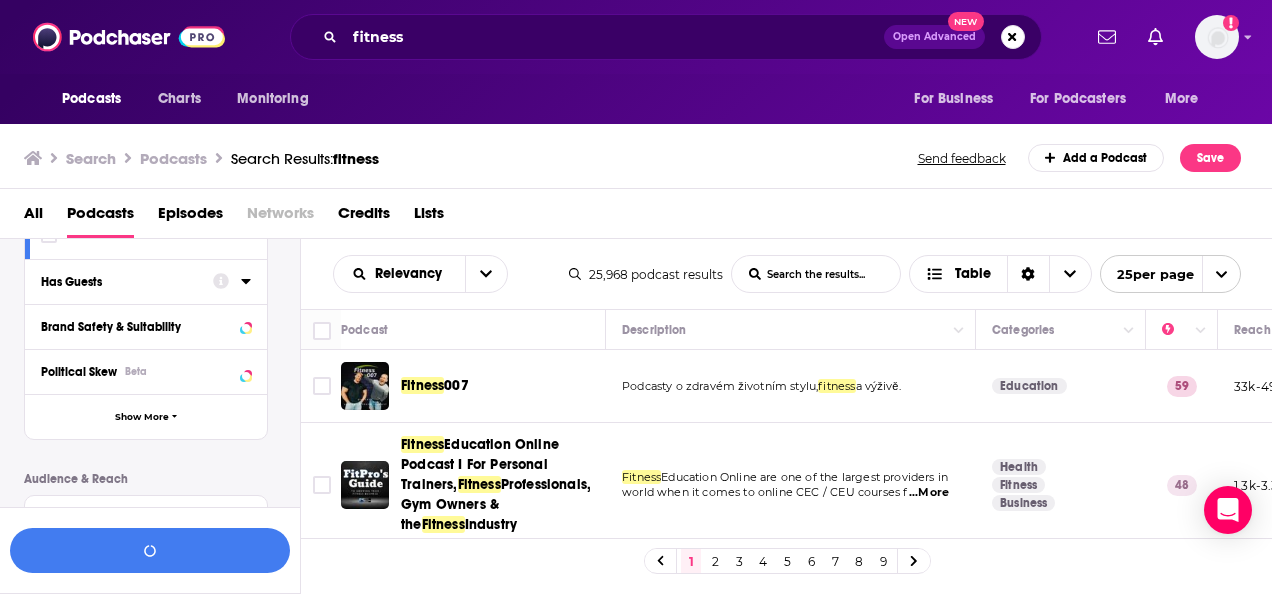 click at bounding box center [232, 280] 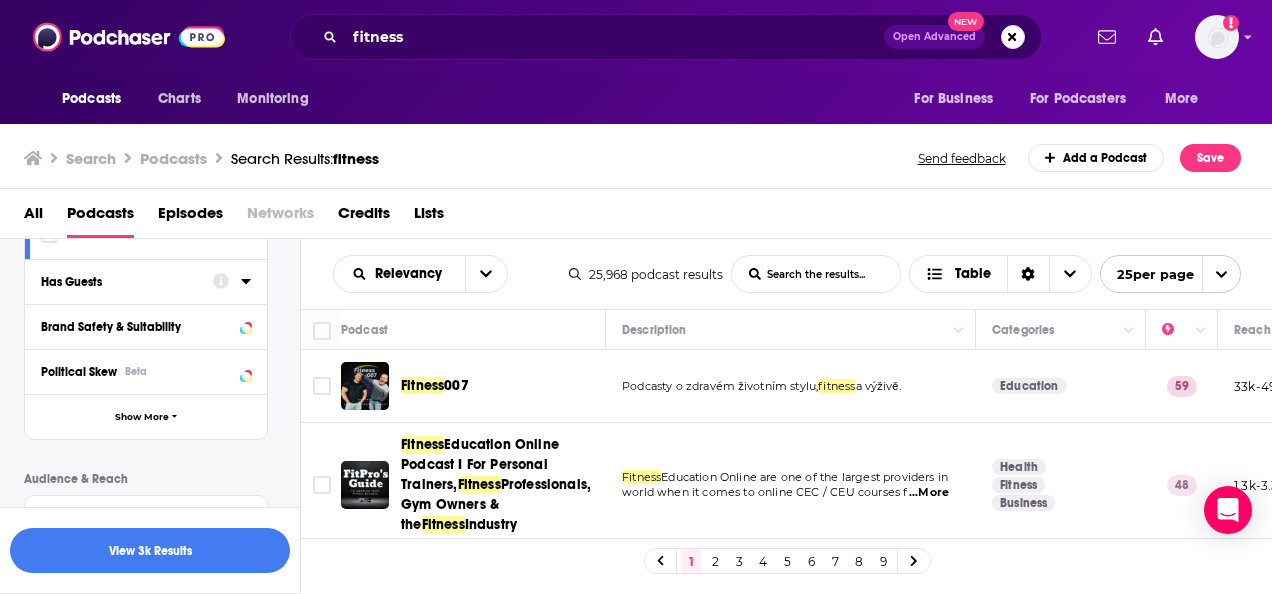 click 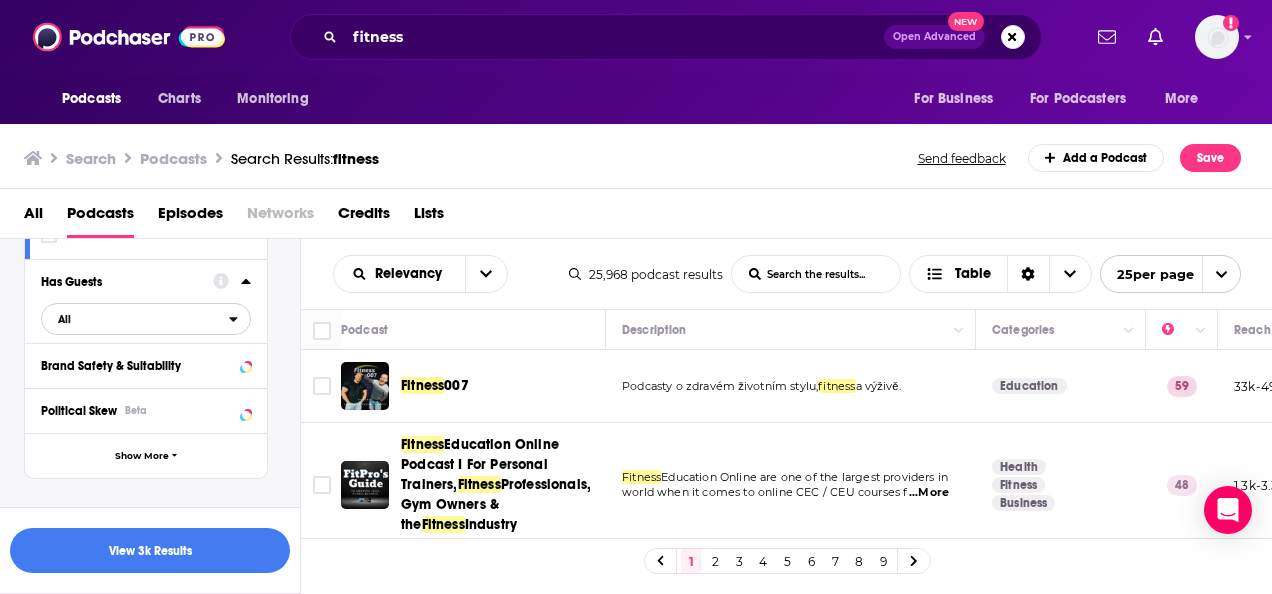 click on "All" at bounding box center [135, 319] 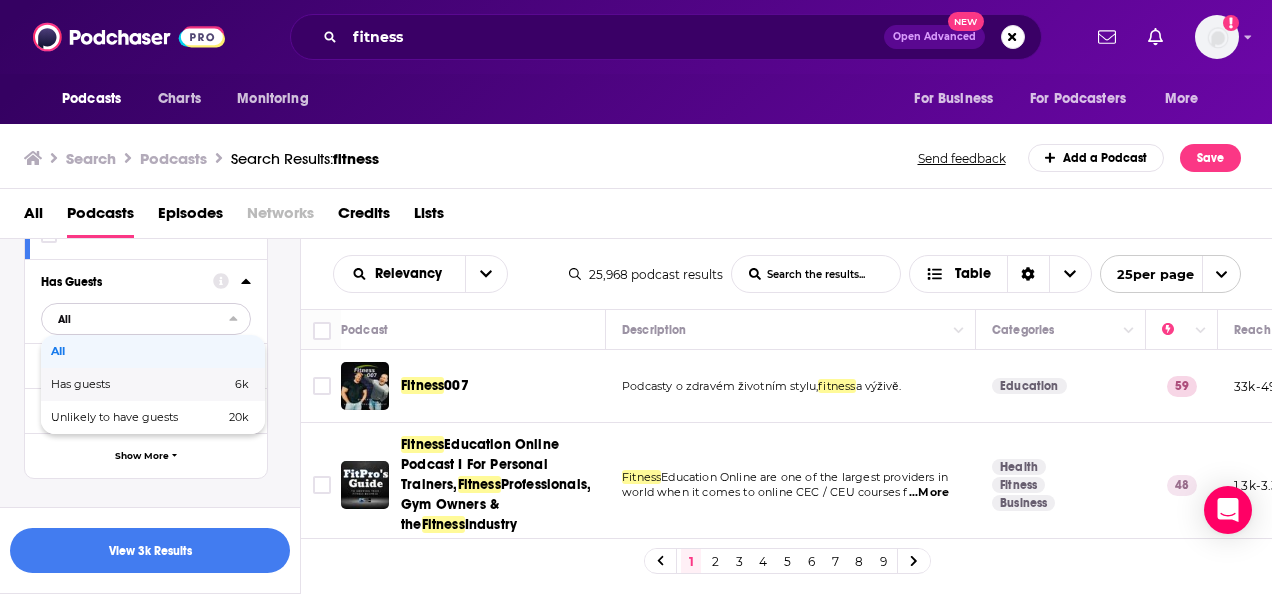 click on "Has guests" at bounding box center [110, 384] 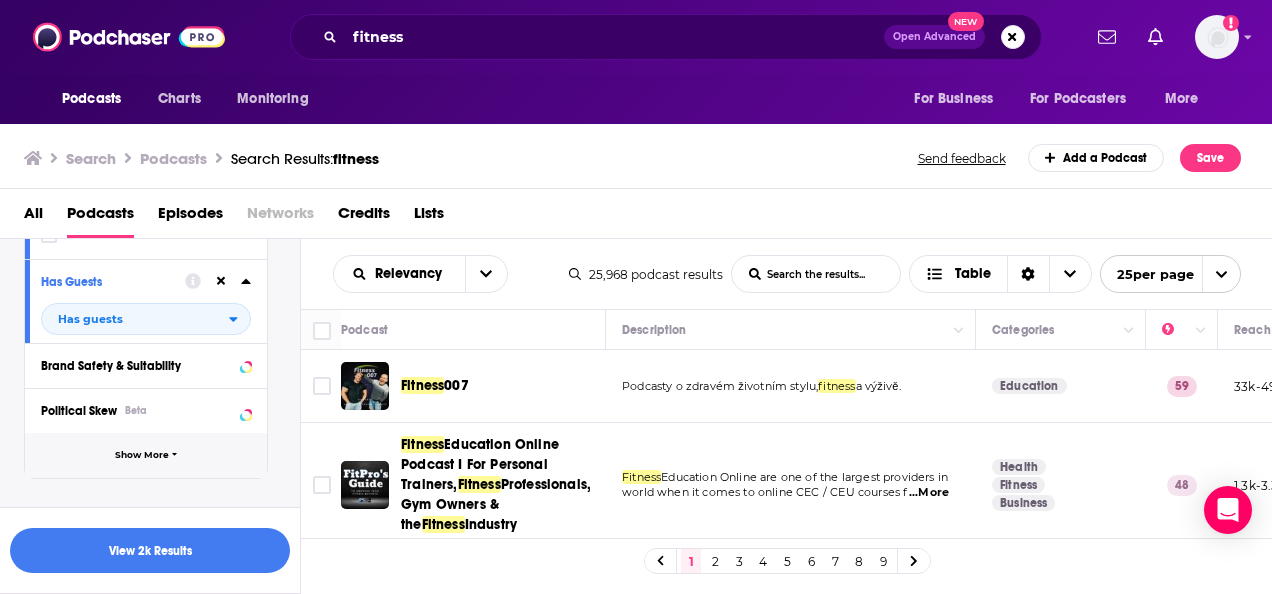 click on "Show More" at bounding box center [142, 455] 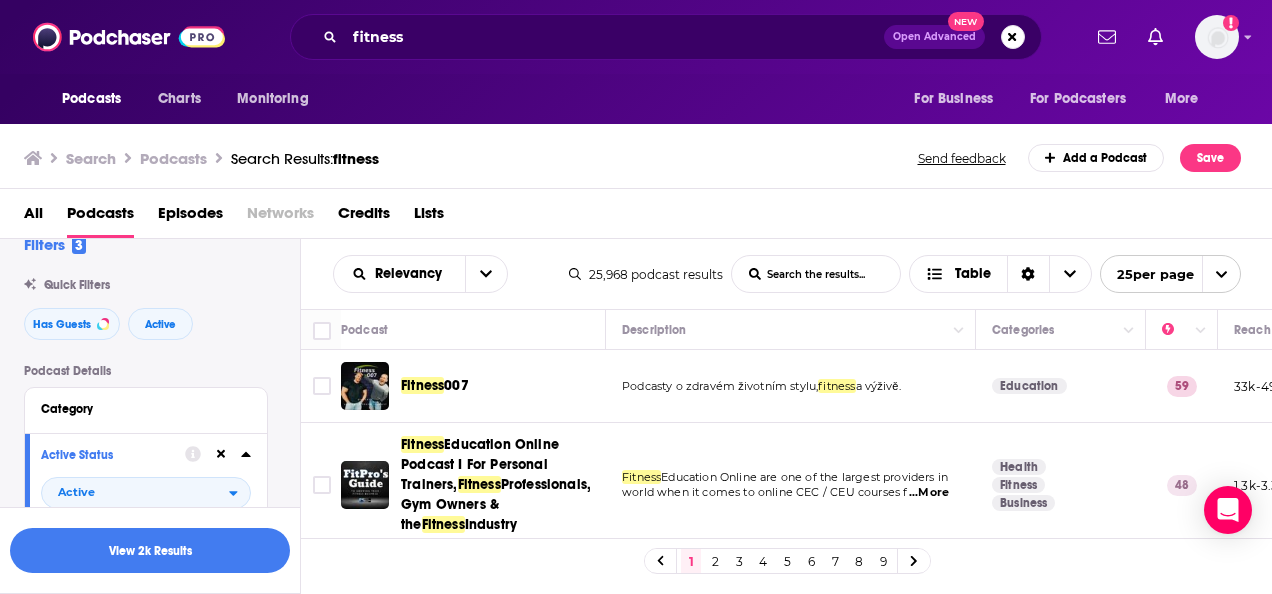 scroll, scrollTop: 24, scrollLeft: 0, axis: vertical 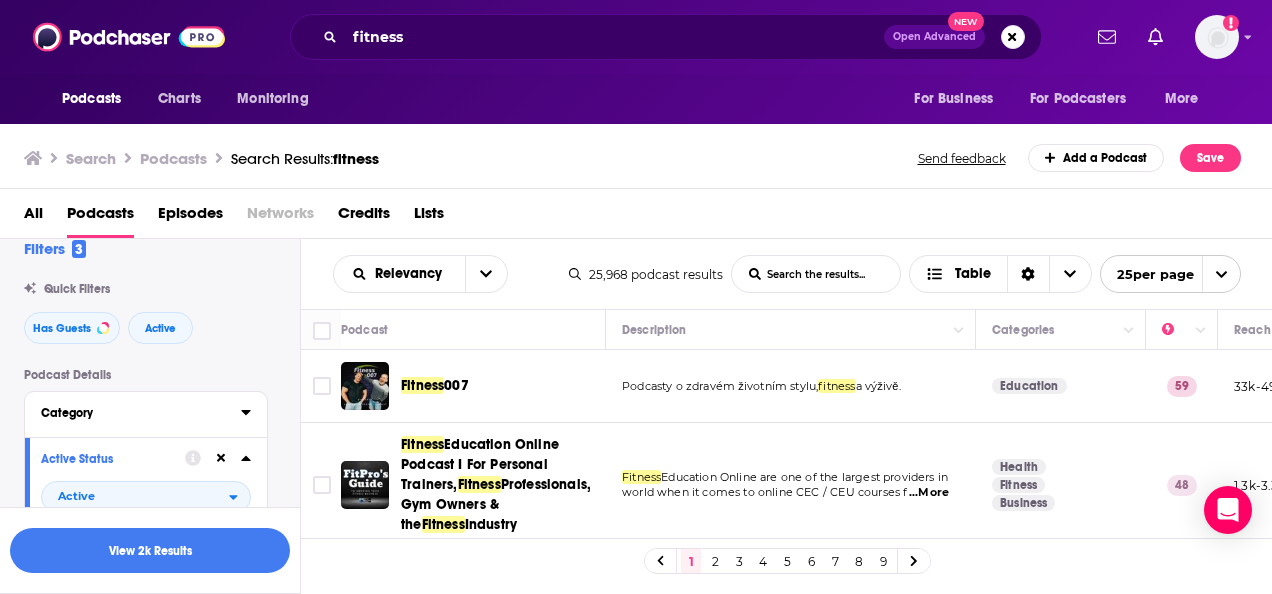 click 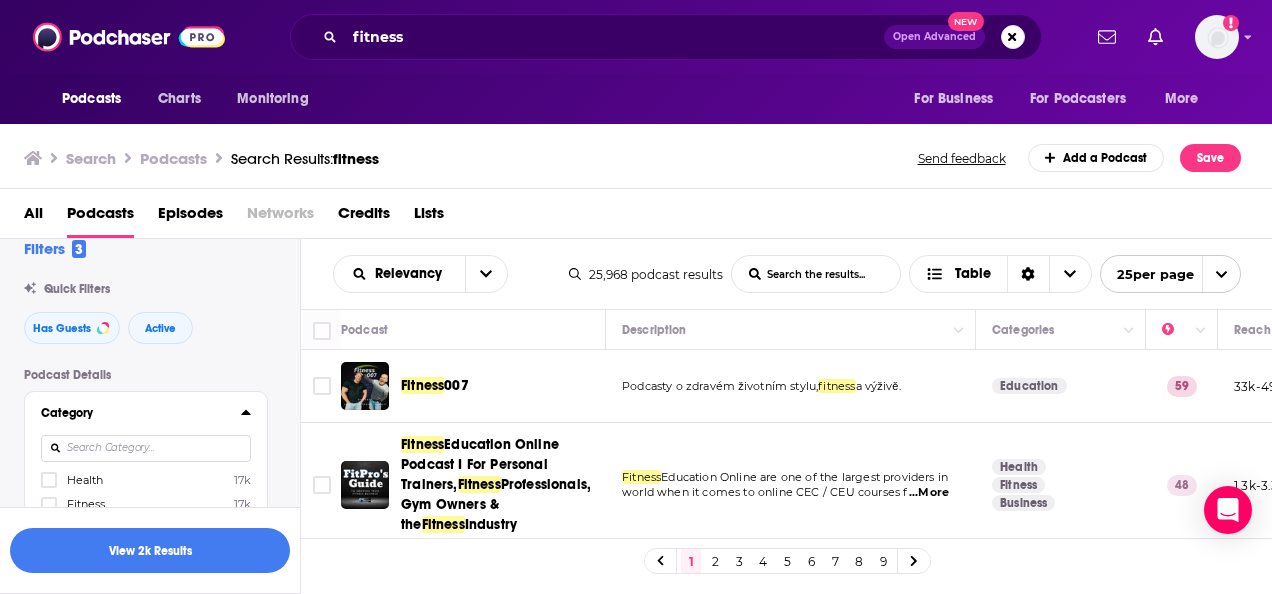 click at bounding box center [146, 448] 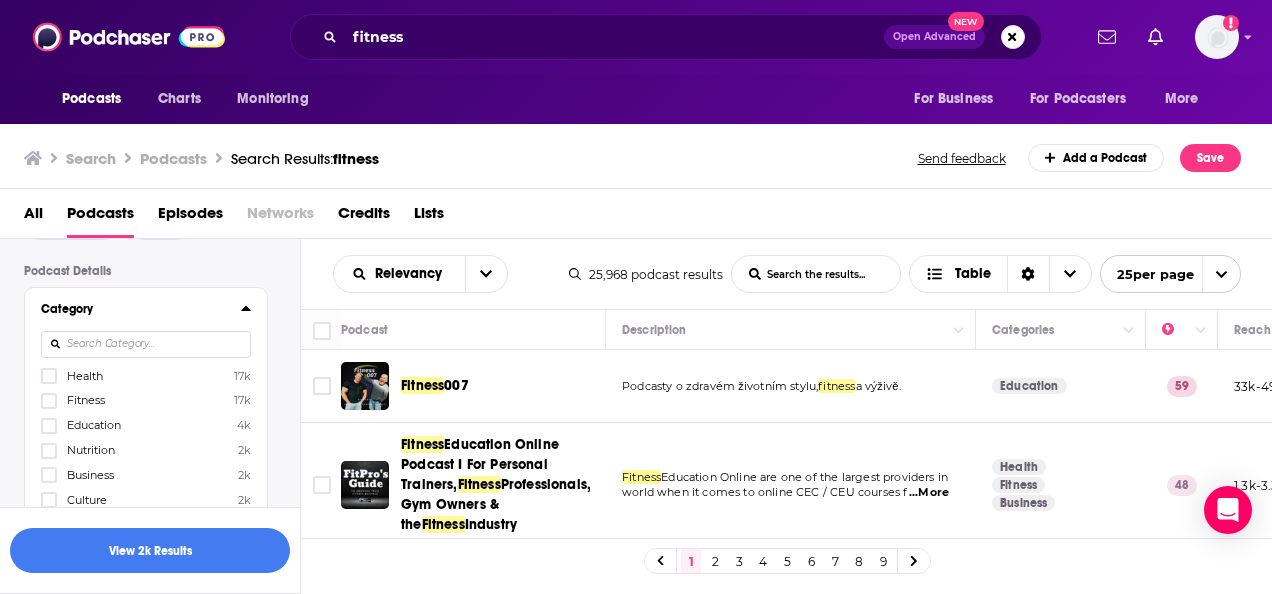 scroll, scrollTop: 136, scrollLeft: 0, axis: vertical 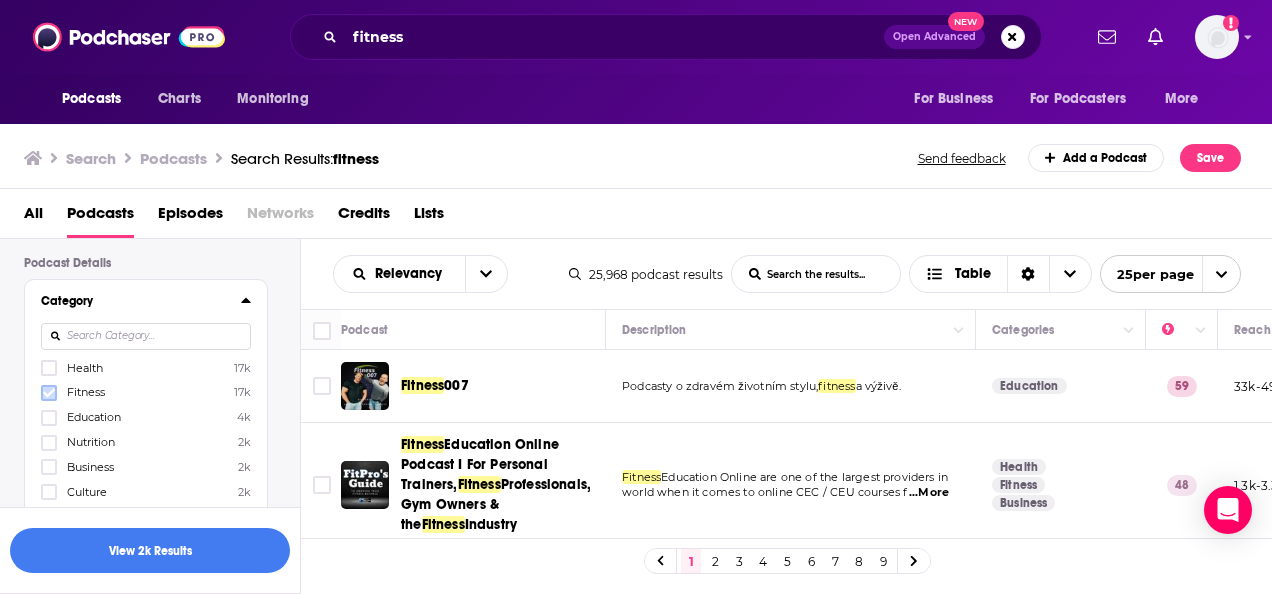 click 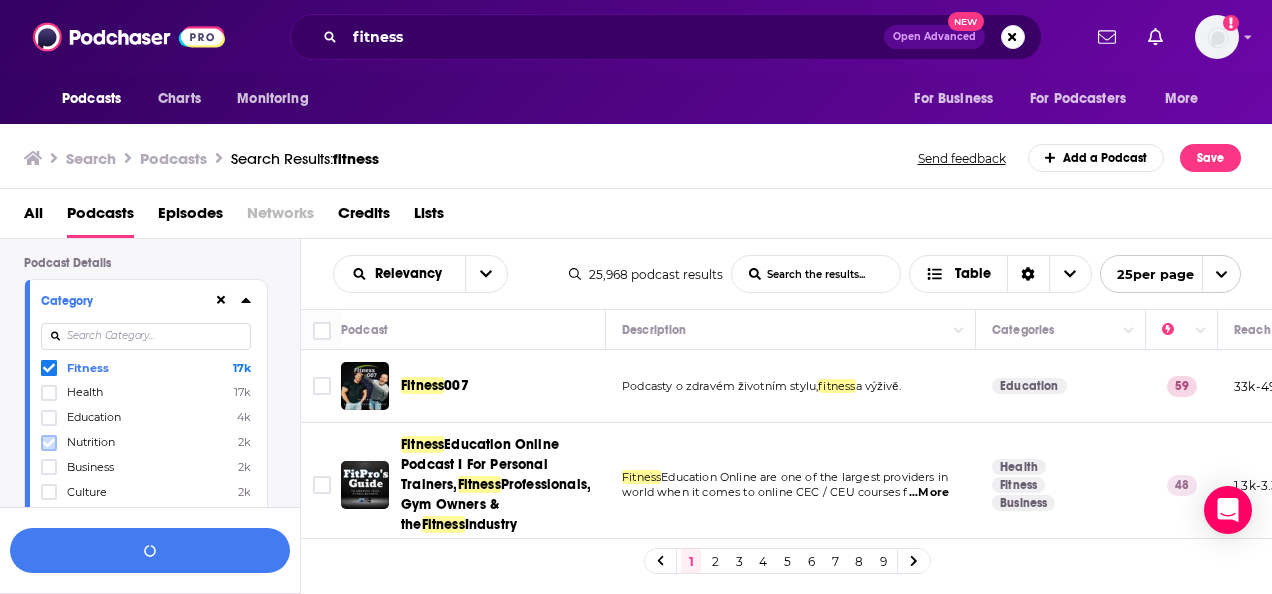 click 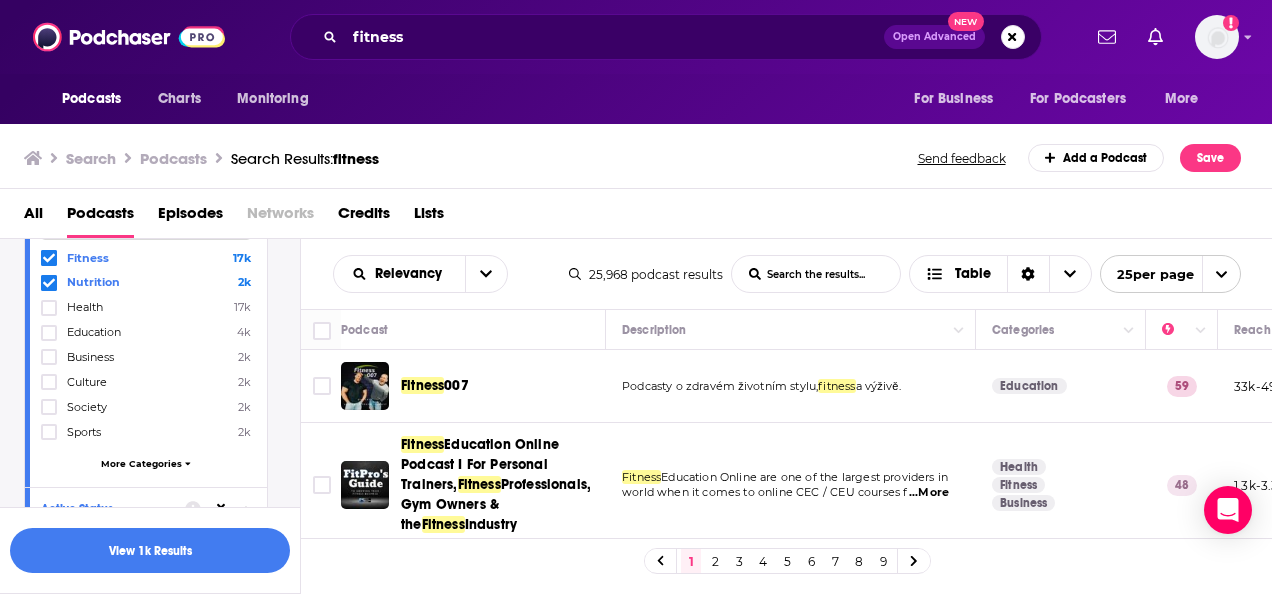 scroll, scrollTop: 0, scrollLeft: 0, axis: both 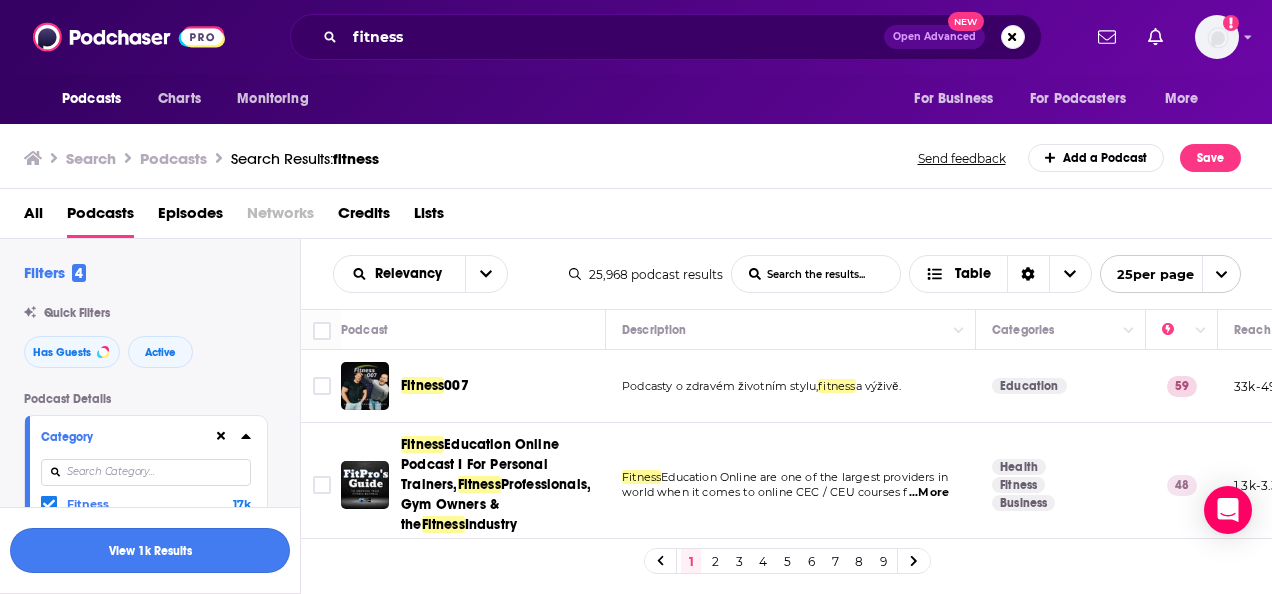 click on "View 1k Results" at bounding box center (150, 550) 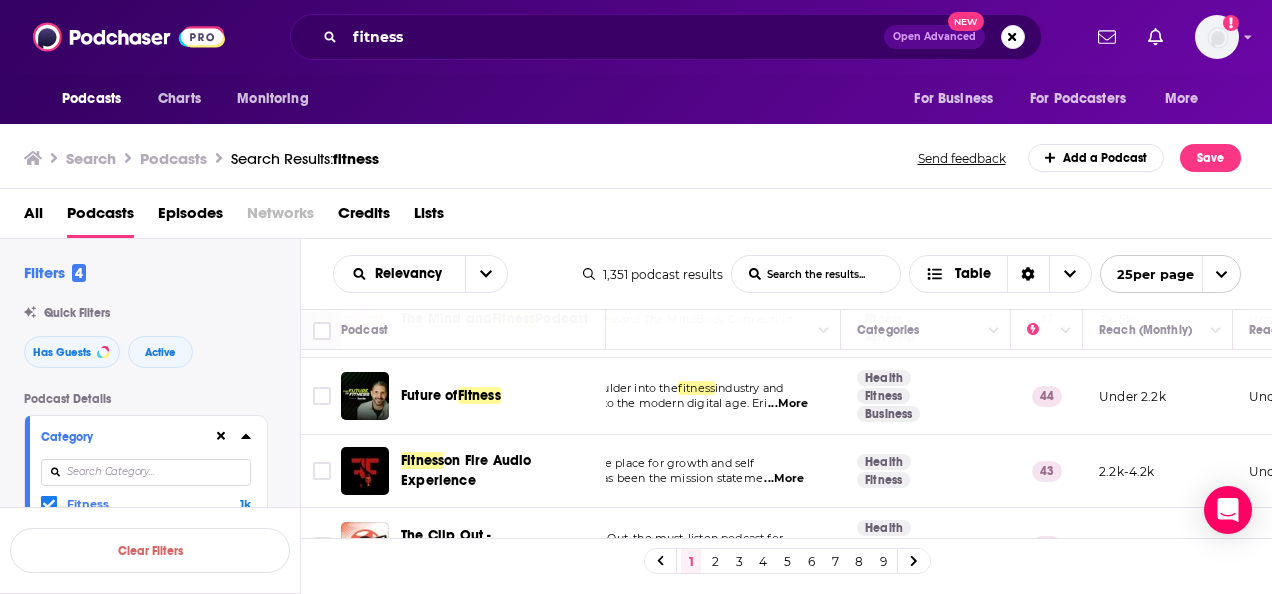 scroll, scrollTop: 1758, scrollLeft: 135, axis: both 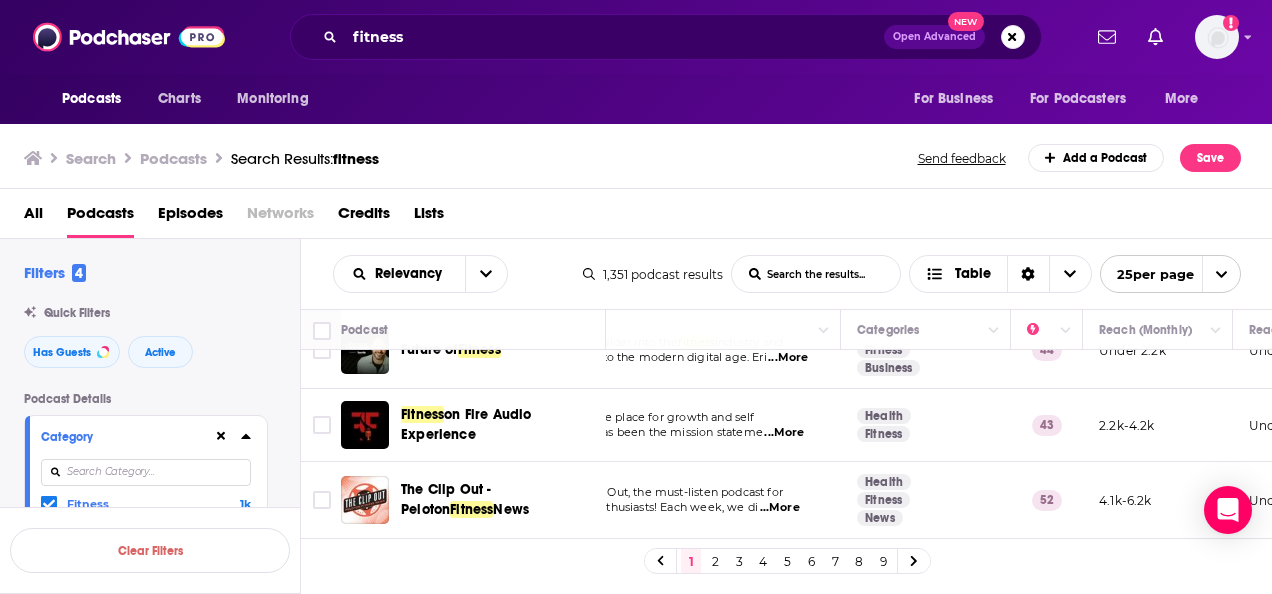 click on "2" at bounding box center [715, 561] 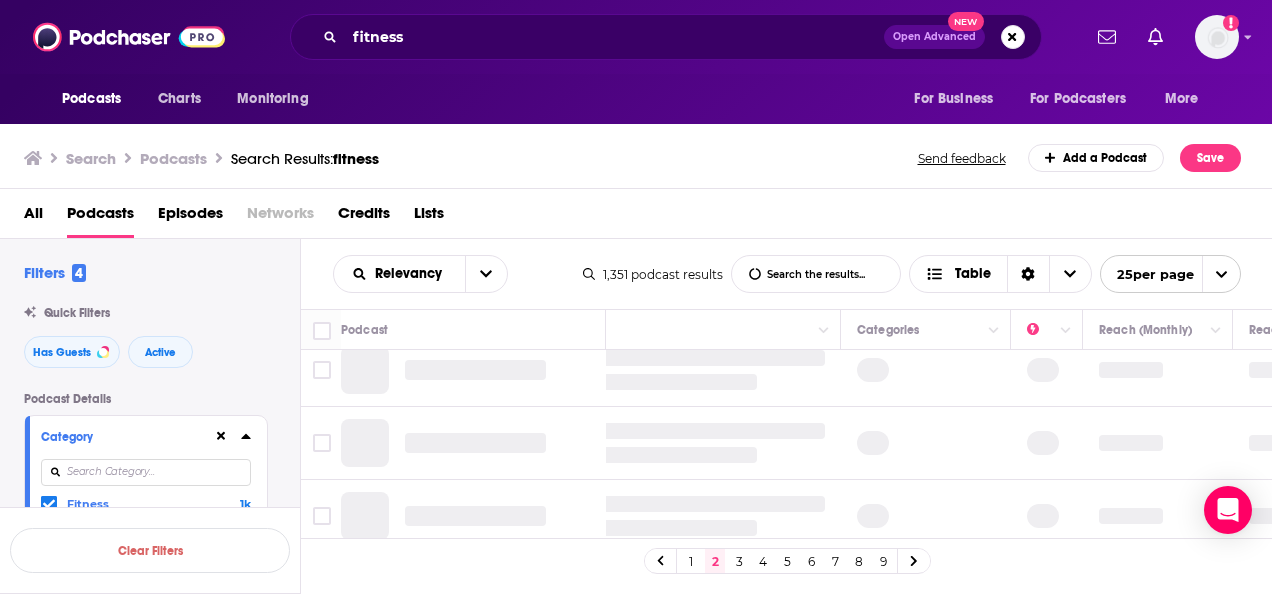 scroll, scrollTop: 0, scrollLeft: 135, axis: horizontal 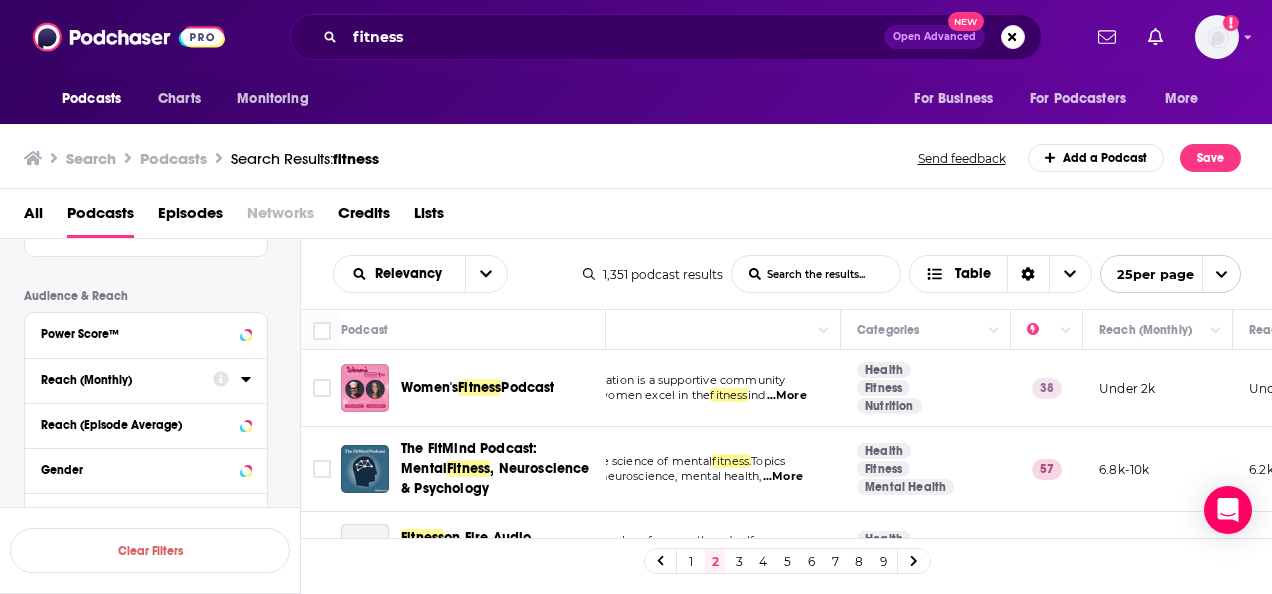click at bounding box center (232, 379) 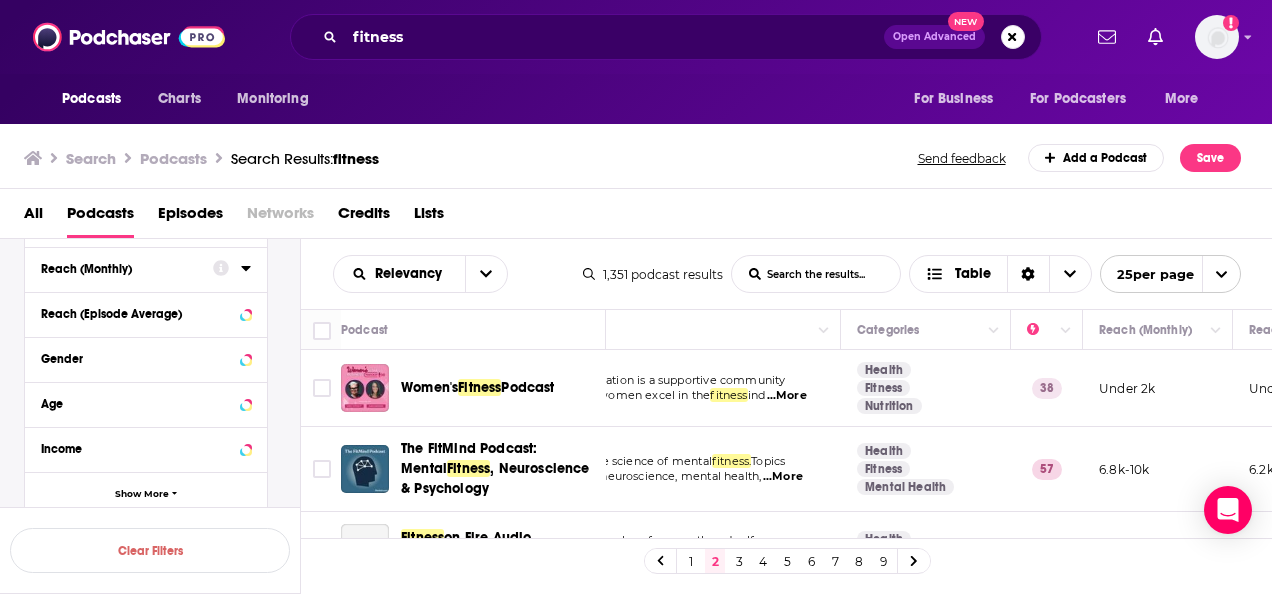 scroll, scrollTop: 1459, scrollLeft: 0, axis: vertical 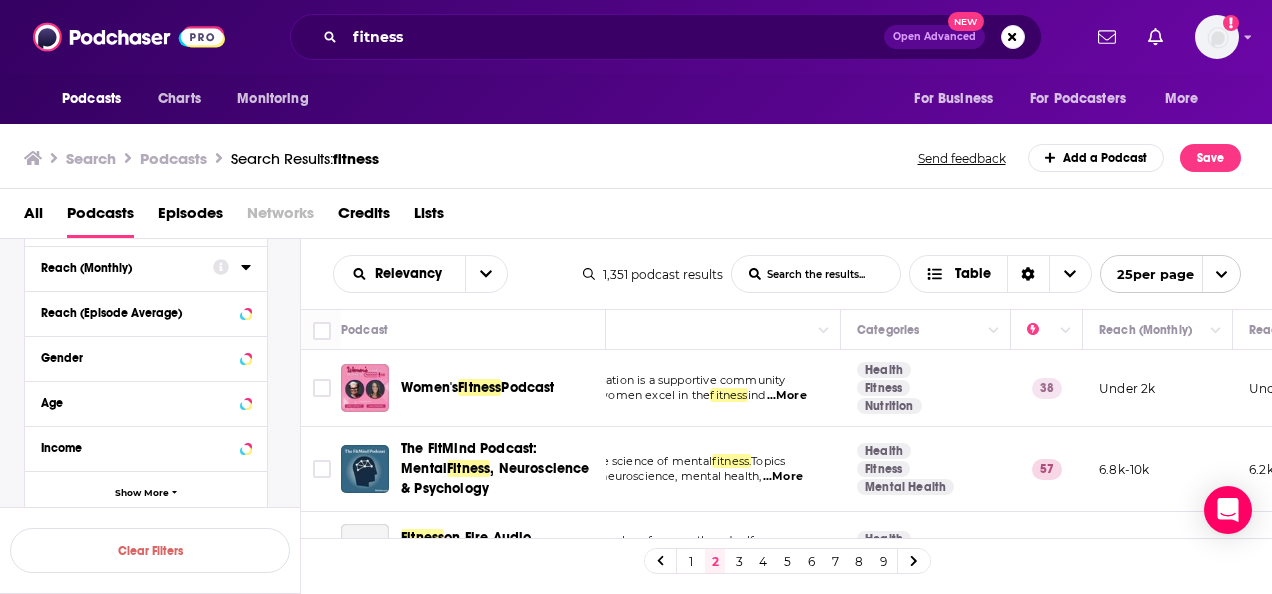 click 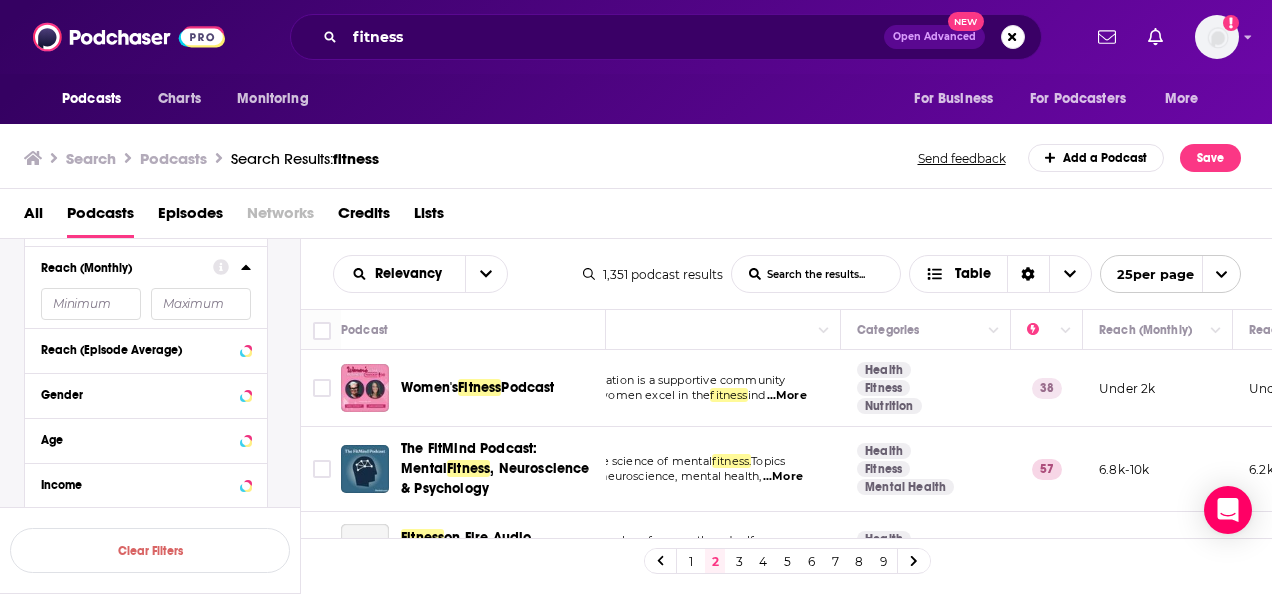 click at bounding box center [91, 304] 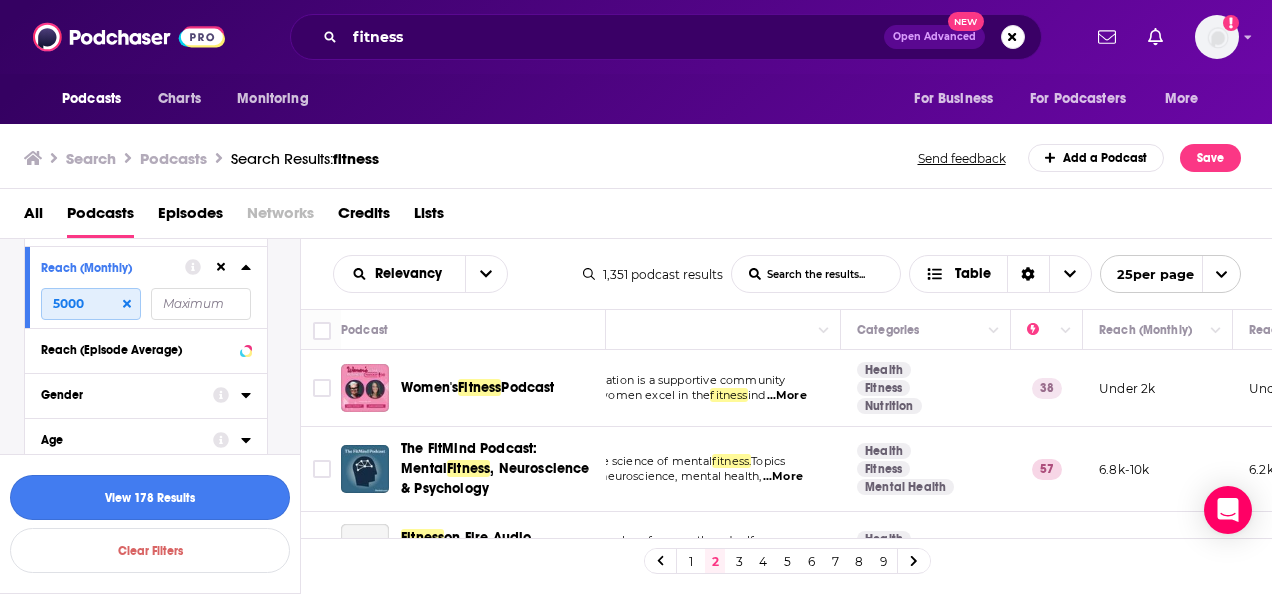 type on "5000" 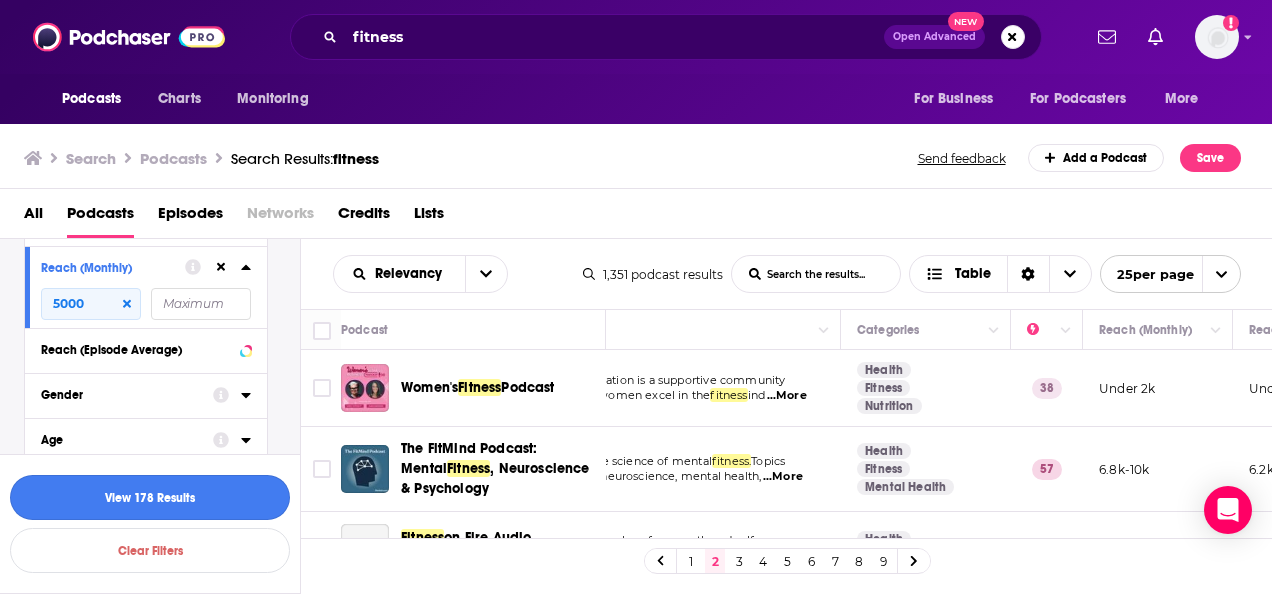 click on "View 178 Results" at bounding box center (150, 497) 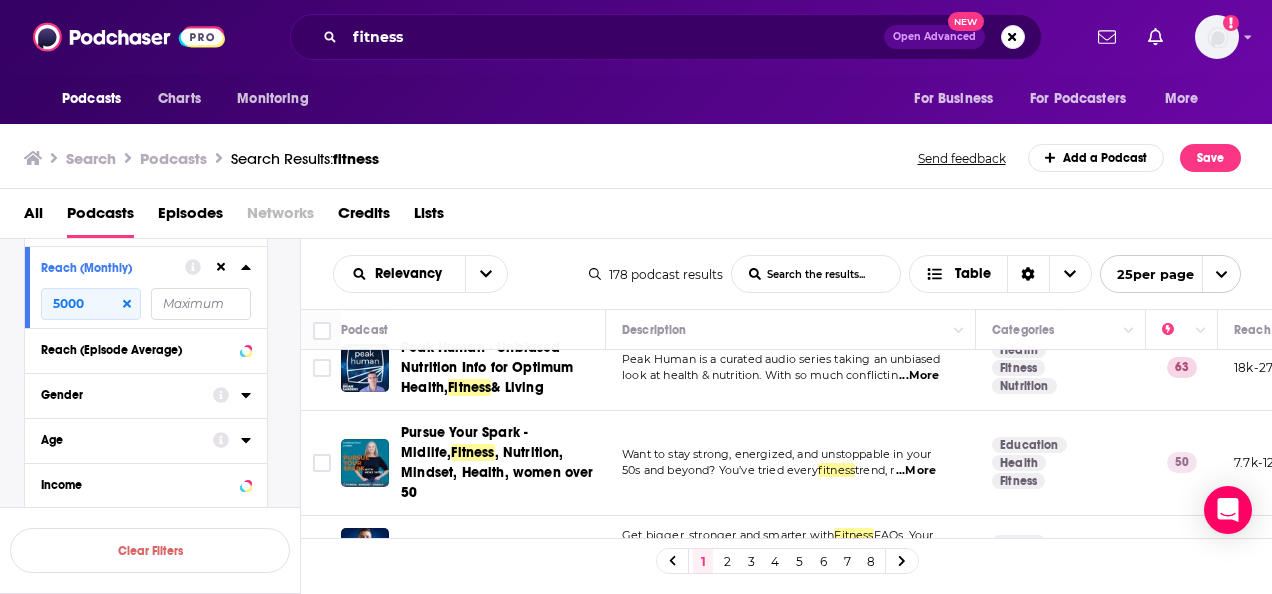 scroll, scrollTop: 1754, scrollLeft: 0, axis: vertical 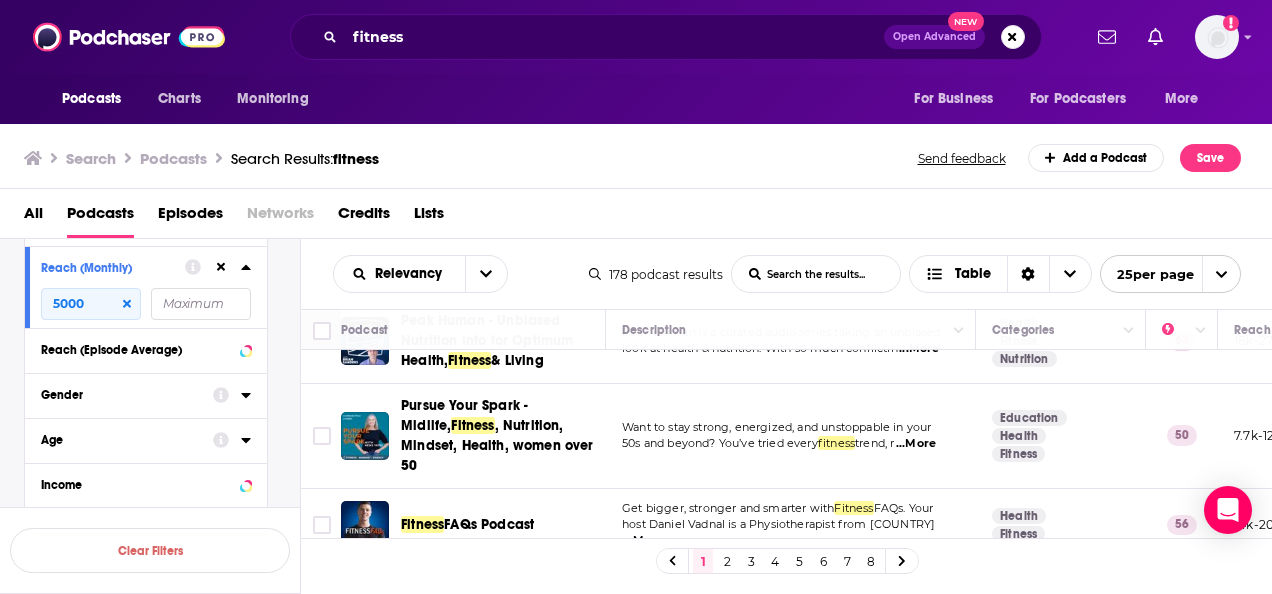 click on "2" at bounding box center (727, 561) 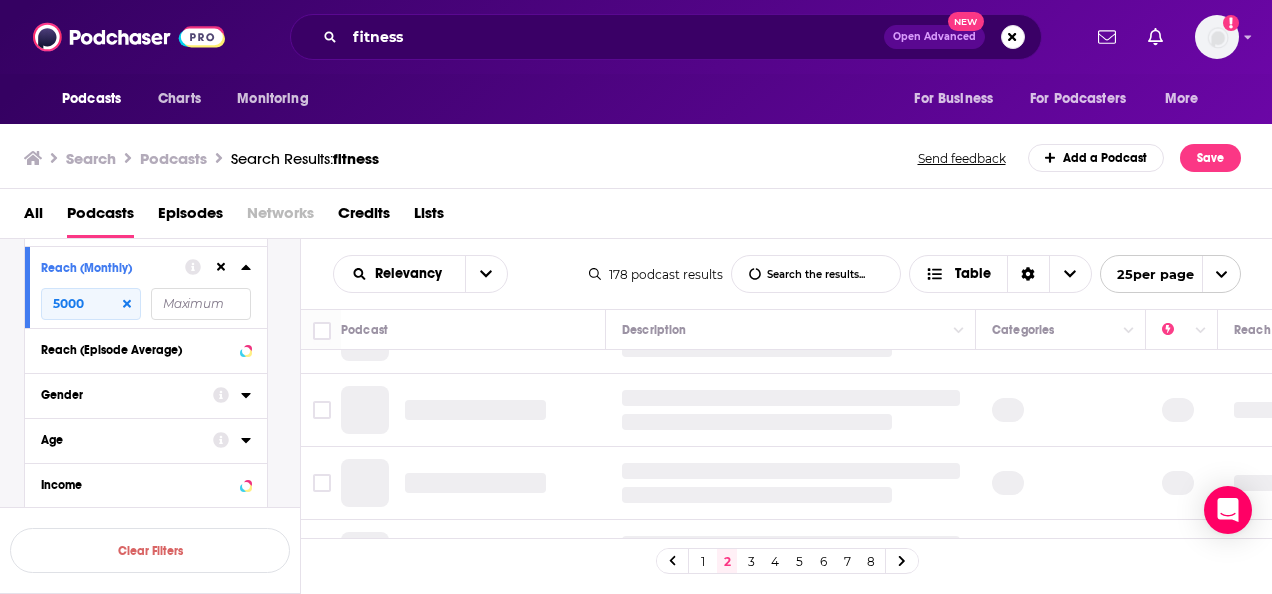 scroll, scrollTop: 0, scrollLeft: 0, axis: both 